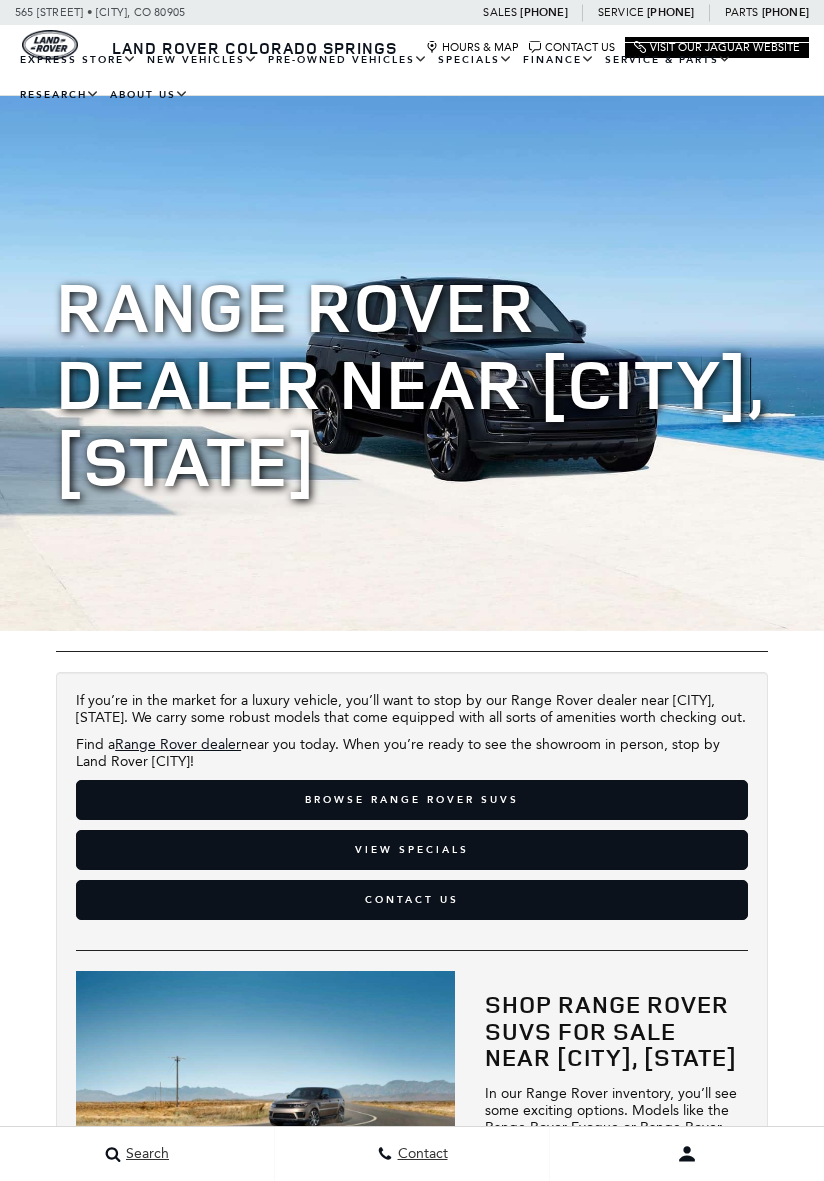 scroll, scrollTop: 0, scrollLeft: 0, axis: both 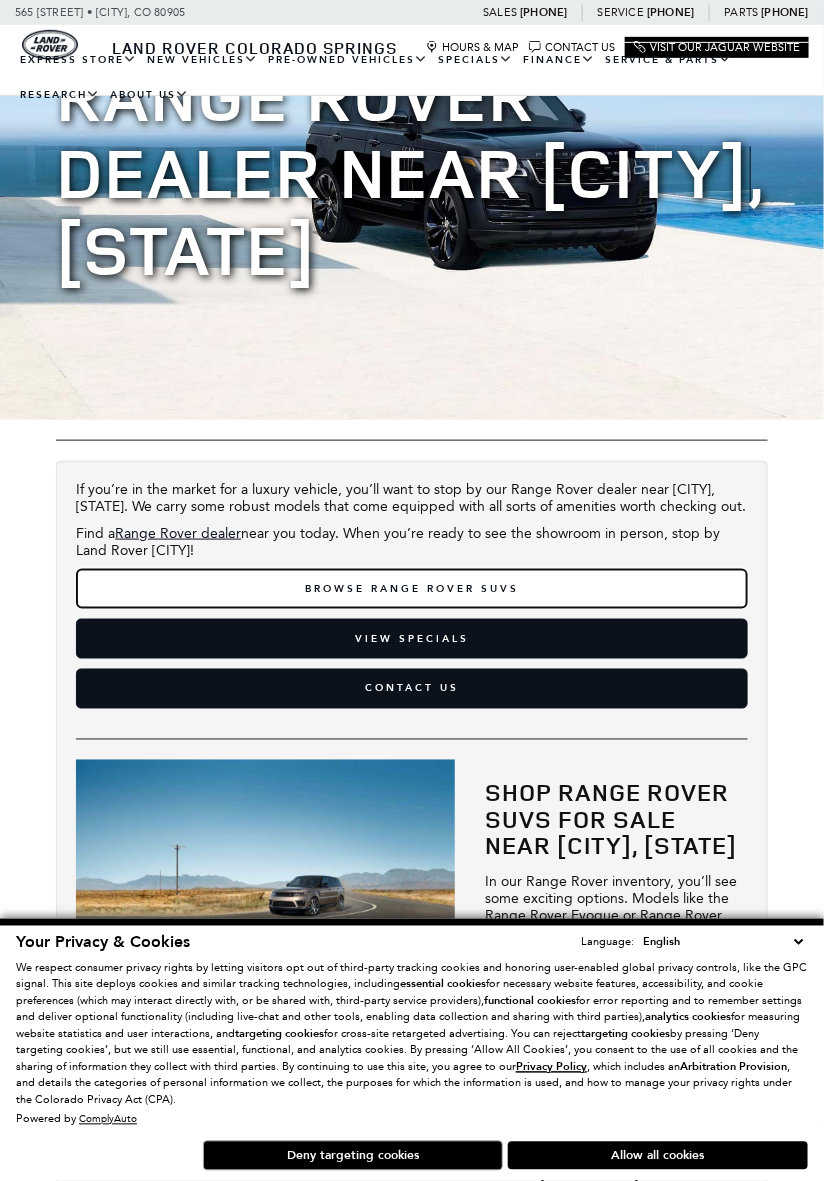 click on "Browse Range Rover SUVs" at bounding box center [412, 589] 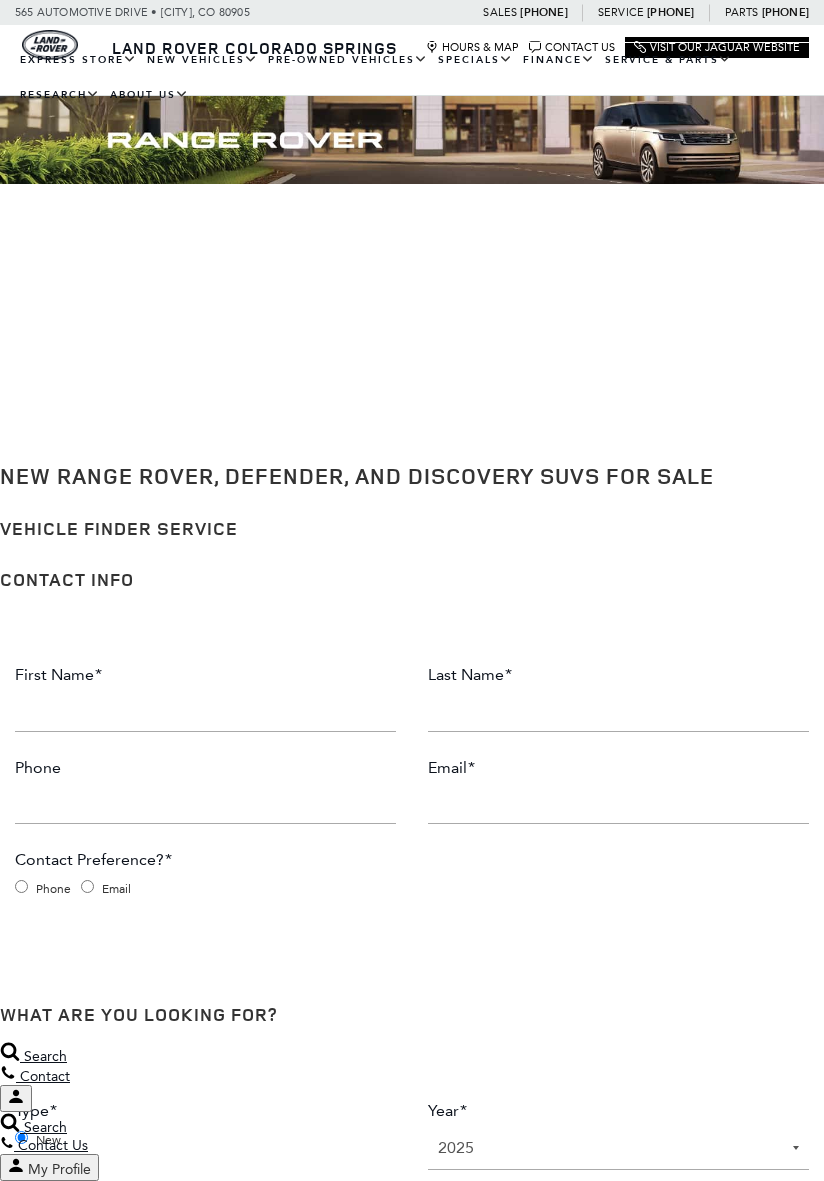 scroll, scrollTop: 0, scrollLeft: 0, axis: both 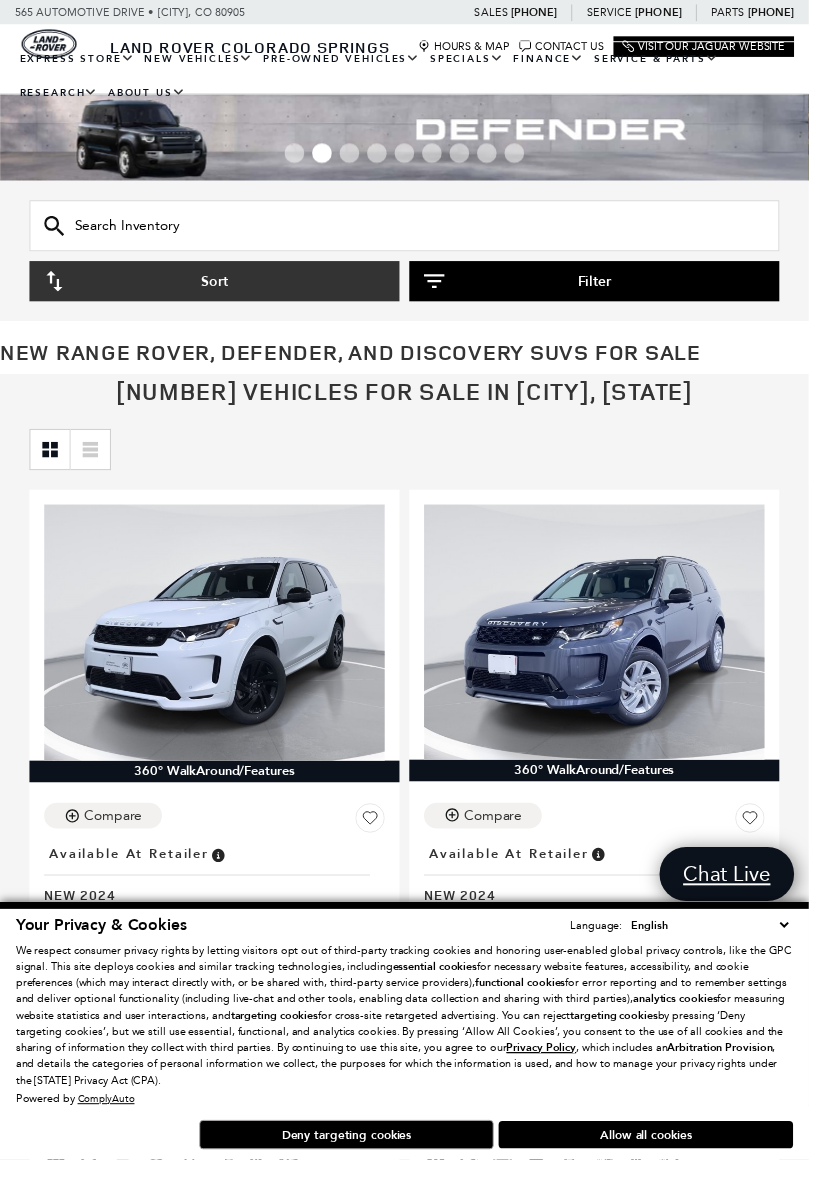 click on "Filter" at bounding box center (605, 286) 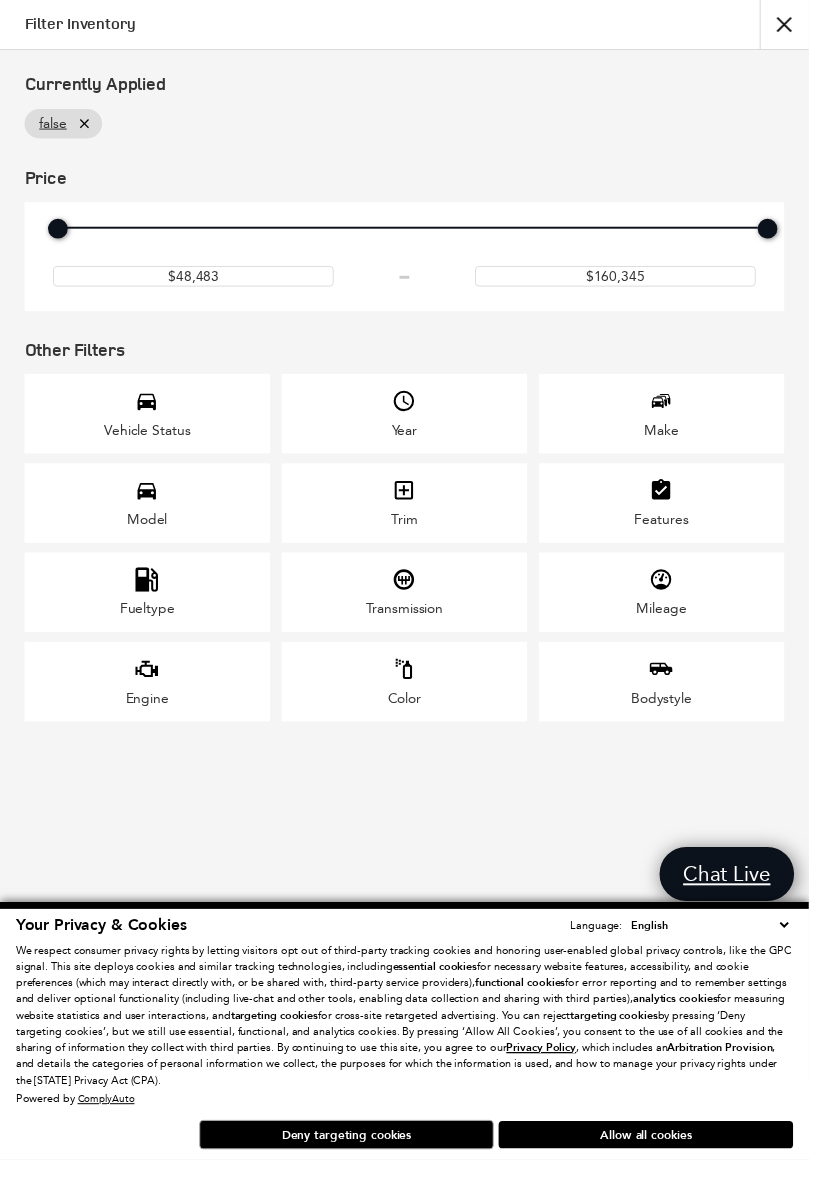 click 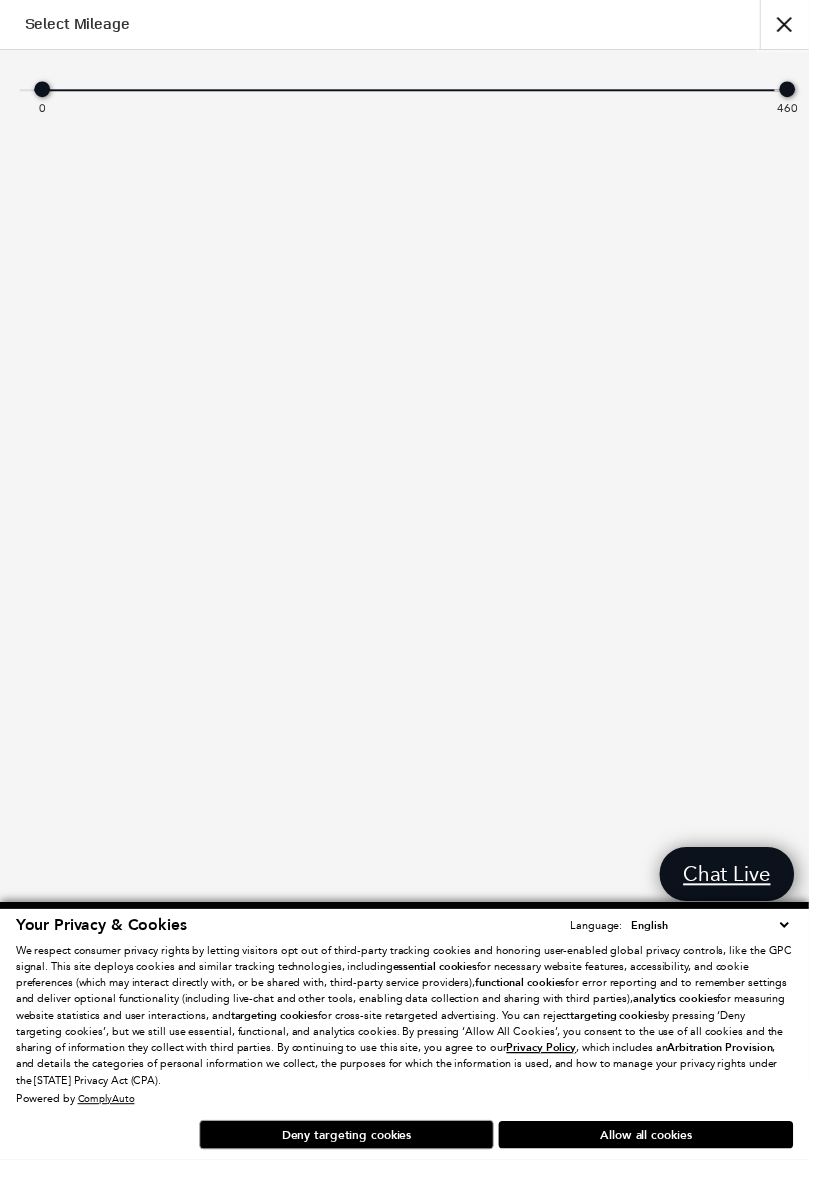 click at bounding box center (799, 25) 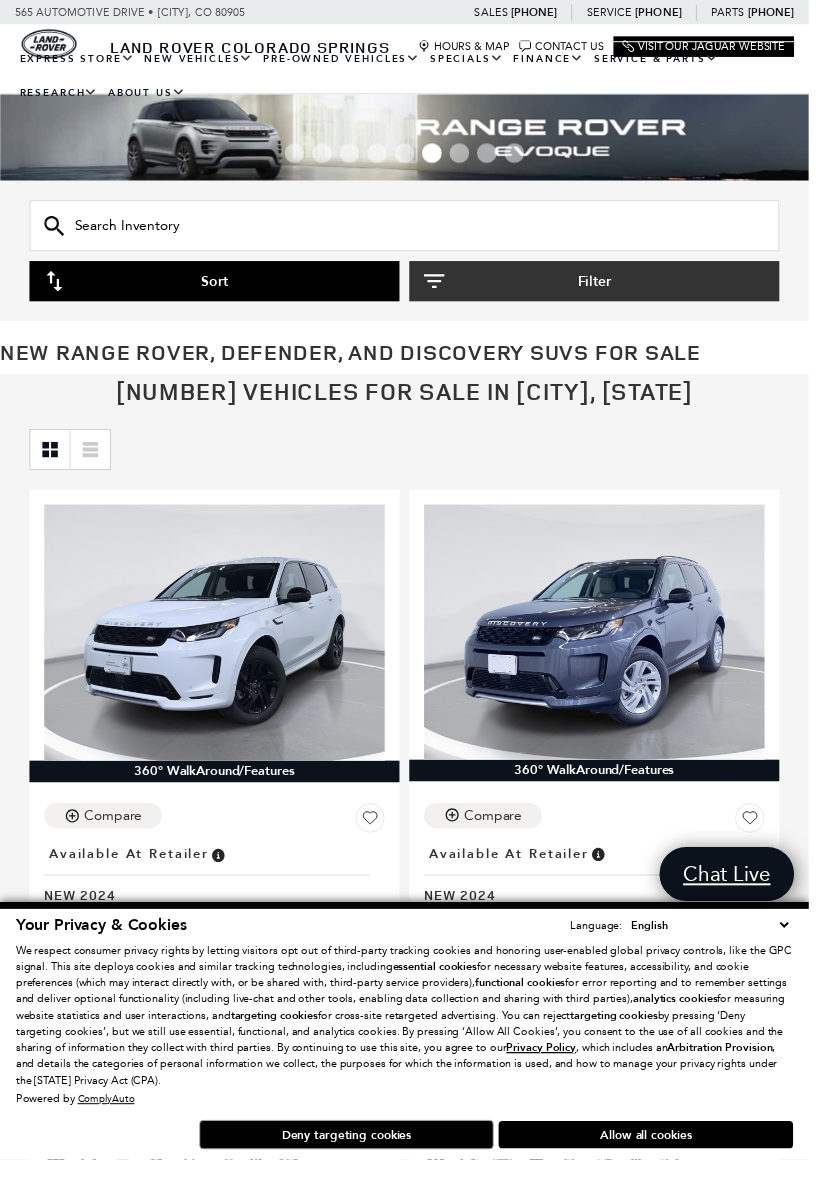 click on "Sort" at bounding box center (218, 286) 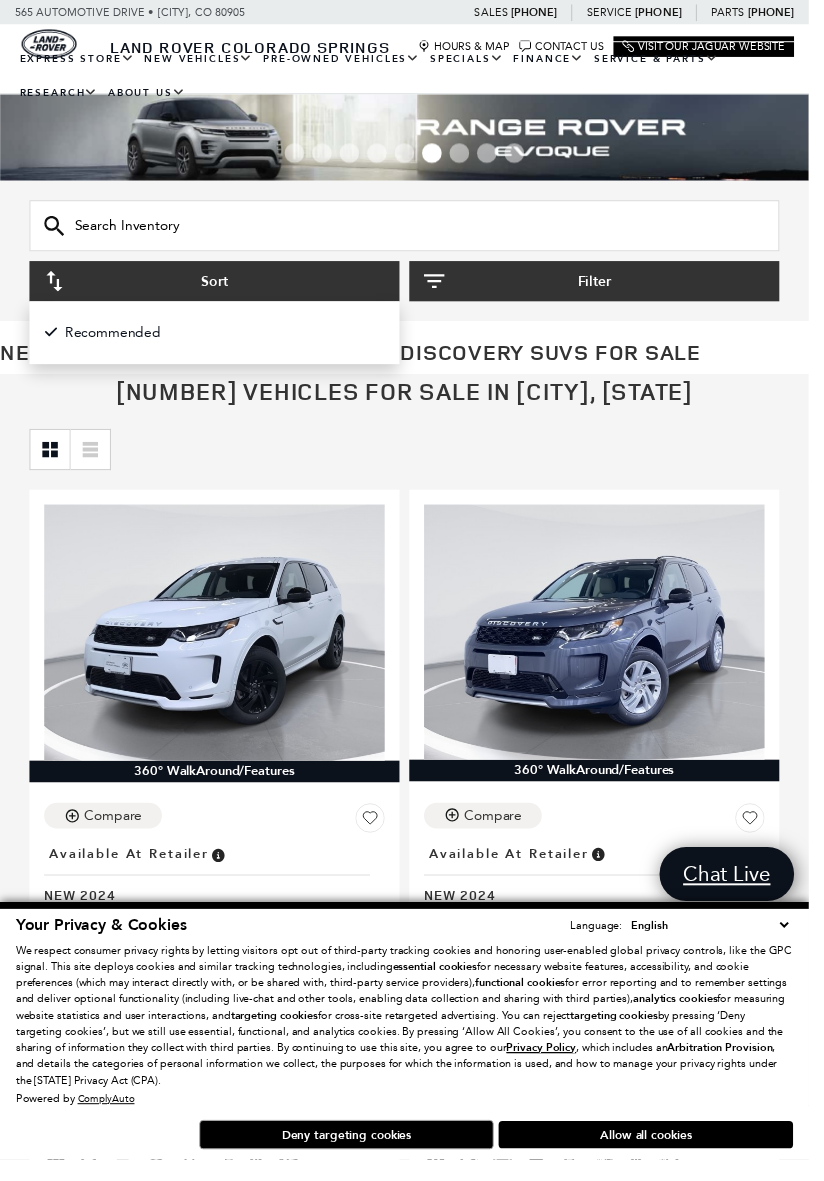 click on "82 Vehicles for Sale in Colorado Springs, CO" at bounding box center [412, 401] 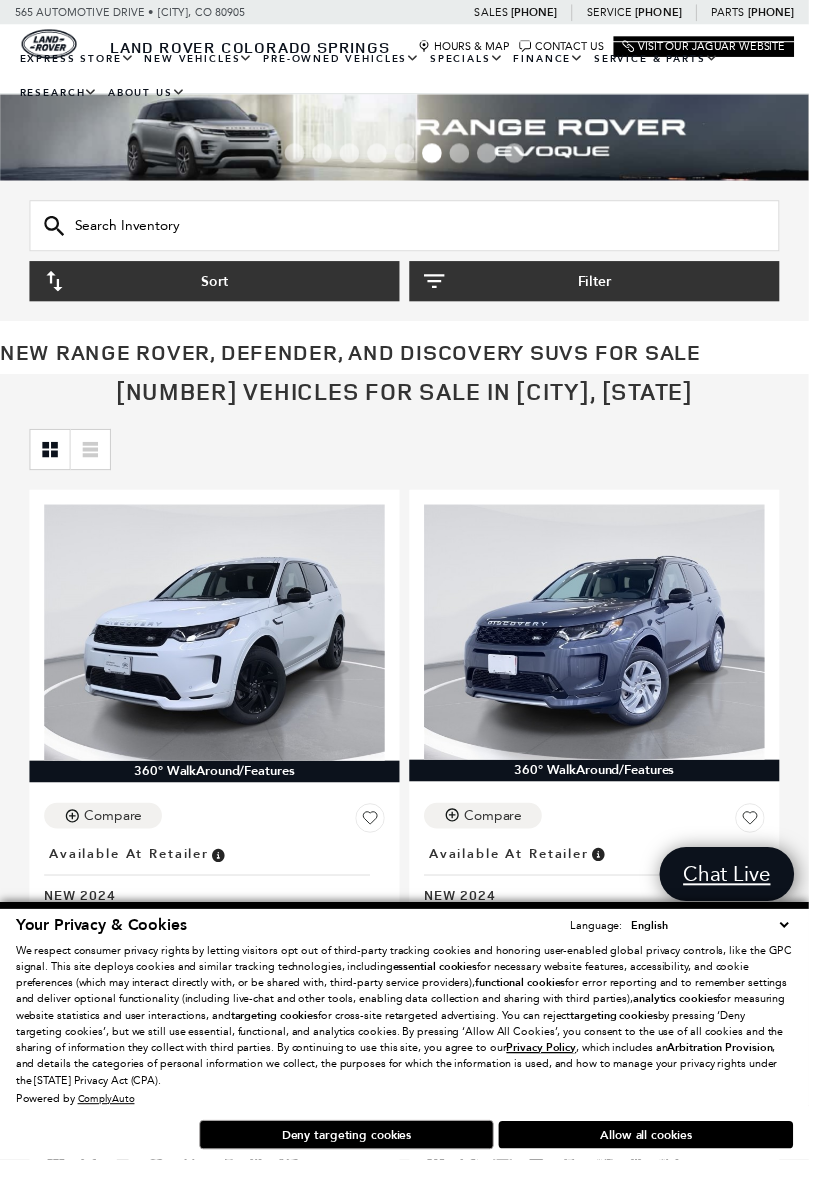click at bounding box center (412, 140) 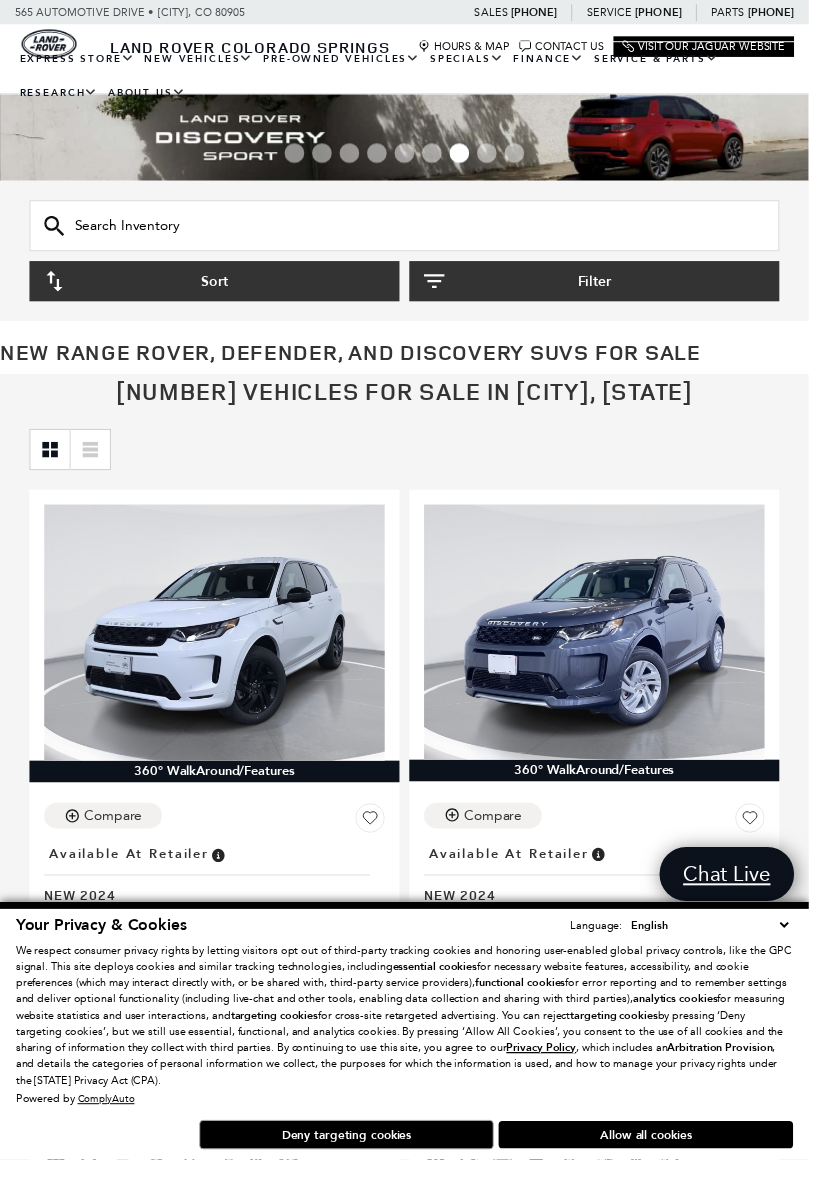 scroll, scrollTop: 3, scrollLeft: 0, axis: vertical 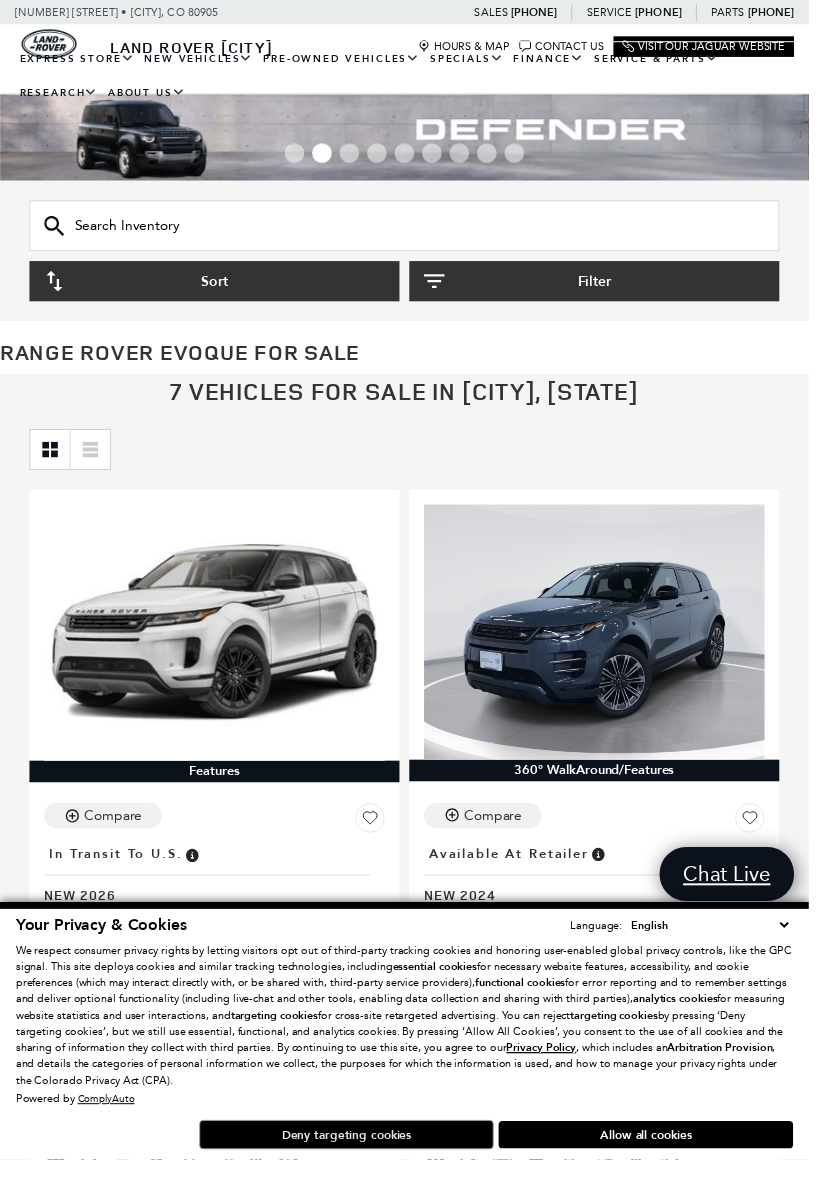 click on "Deny targeting cookies" at bounding box center (353, 1156) 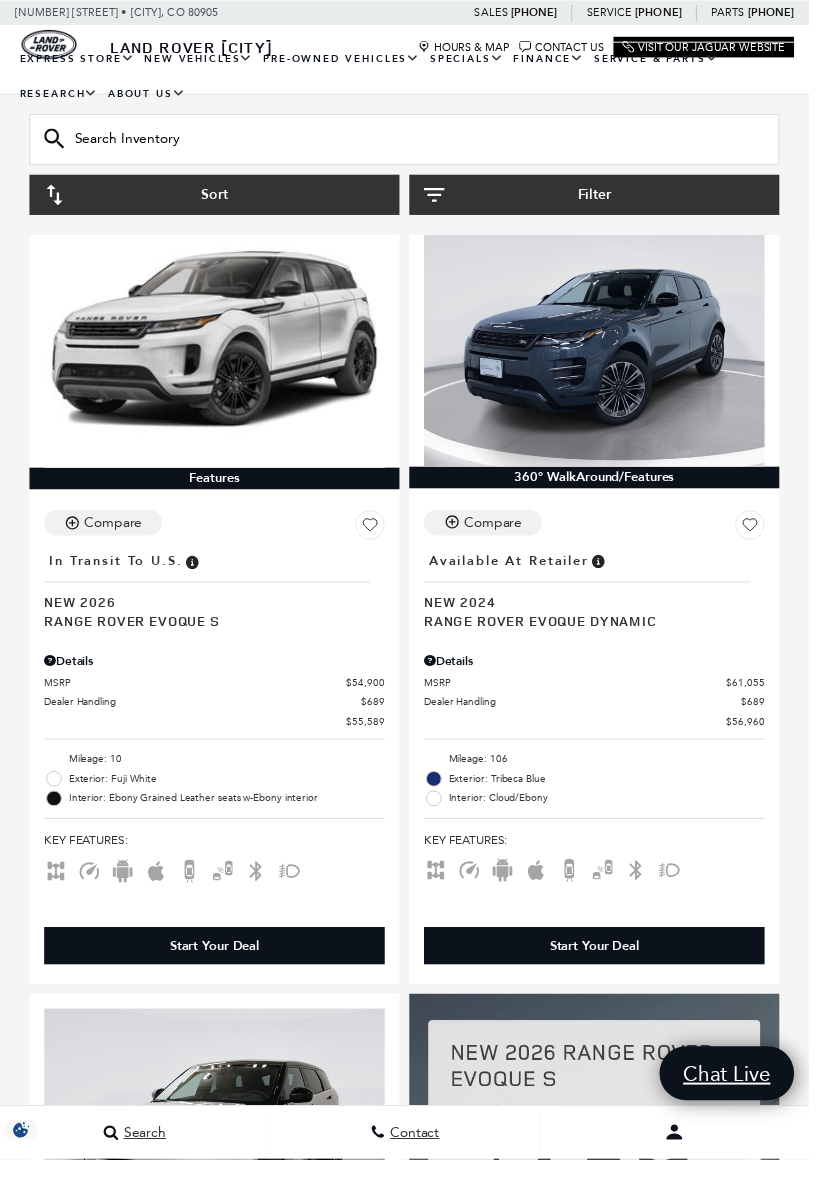 scroll, scrollTop: 283, scrollLeft: 0, axis: vertical 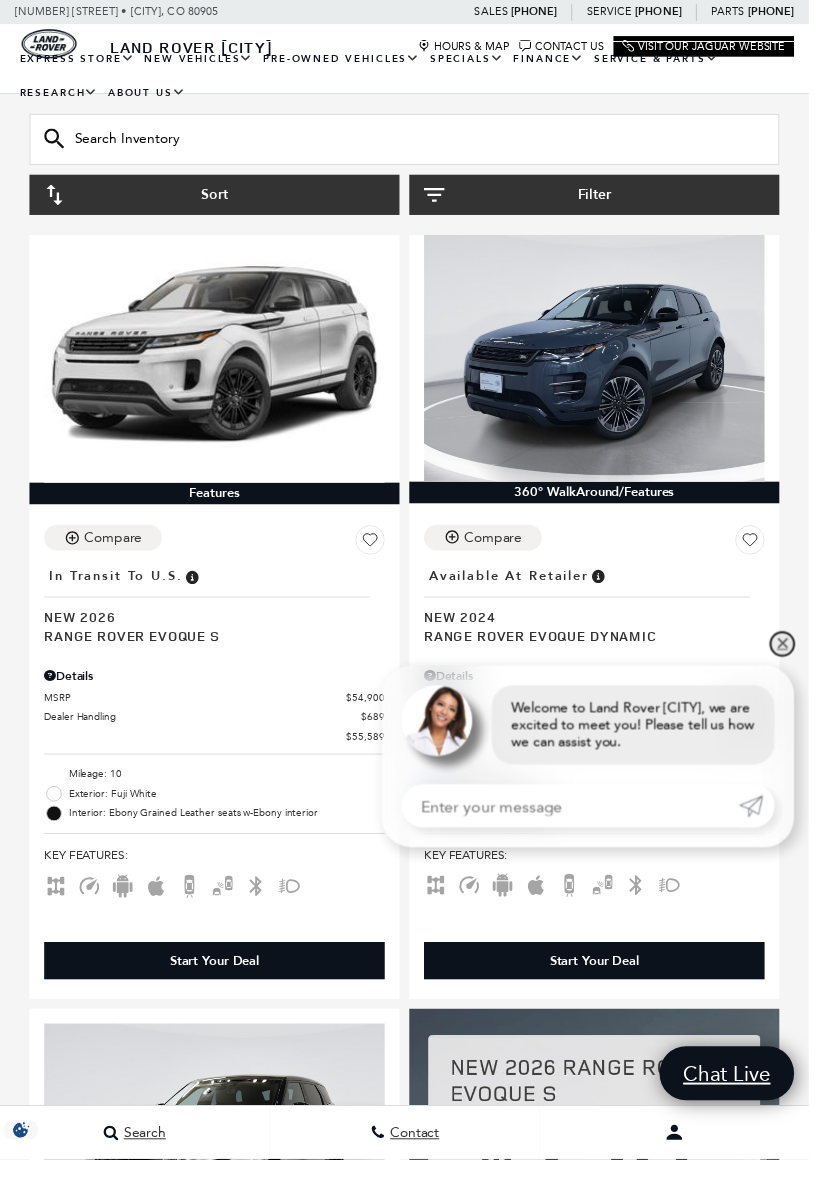 click on "✕" at bounding box center (797, 656) 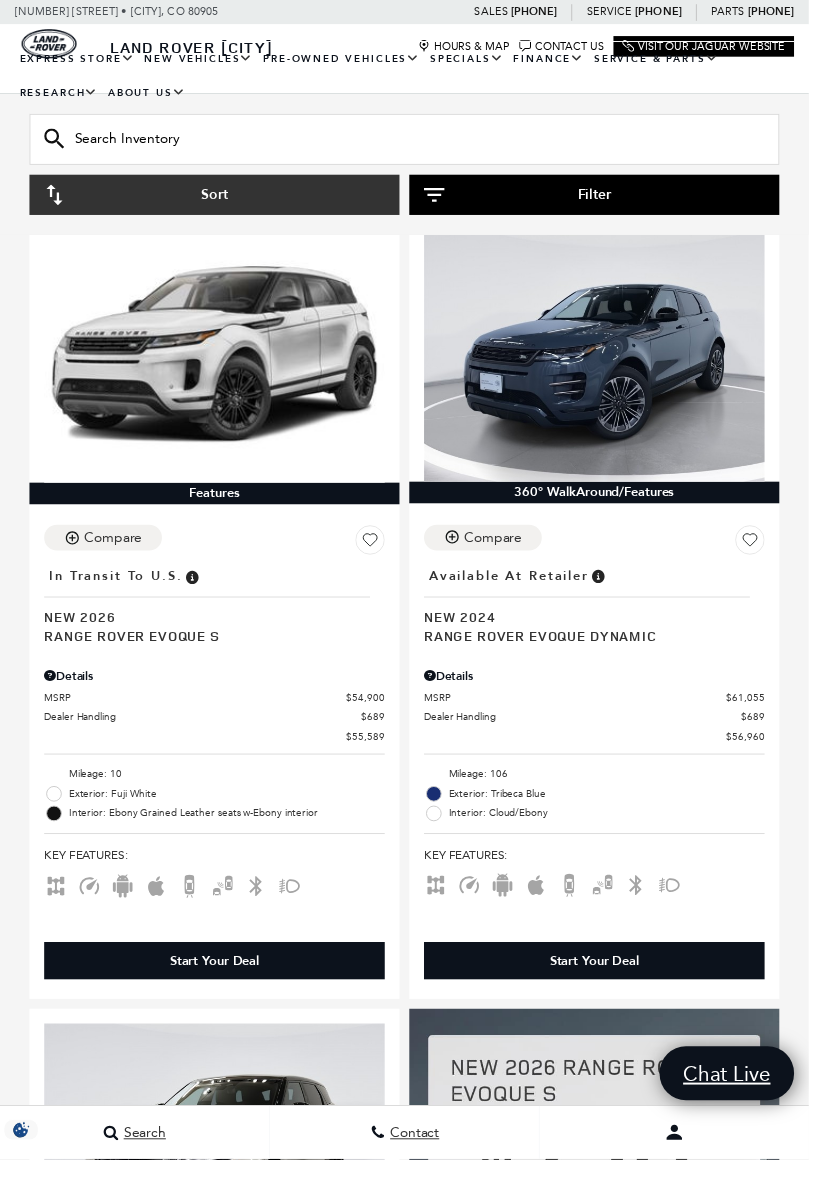 click on "Filter" at bounding box center [605, 198] 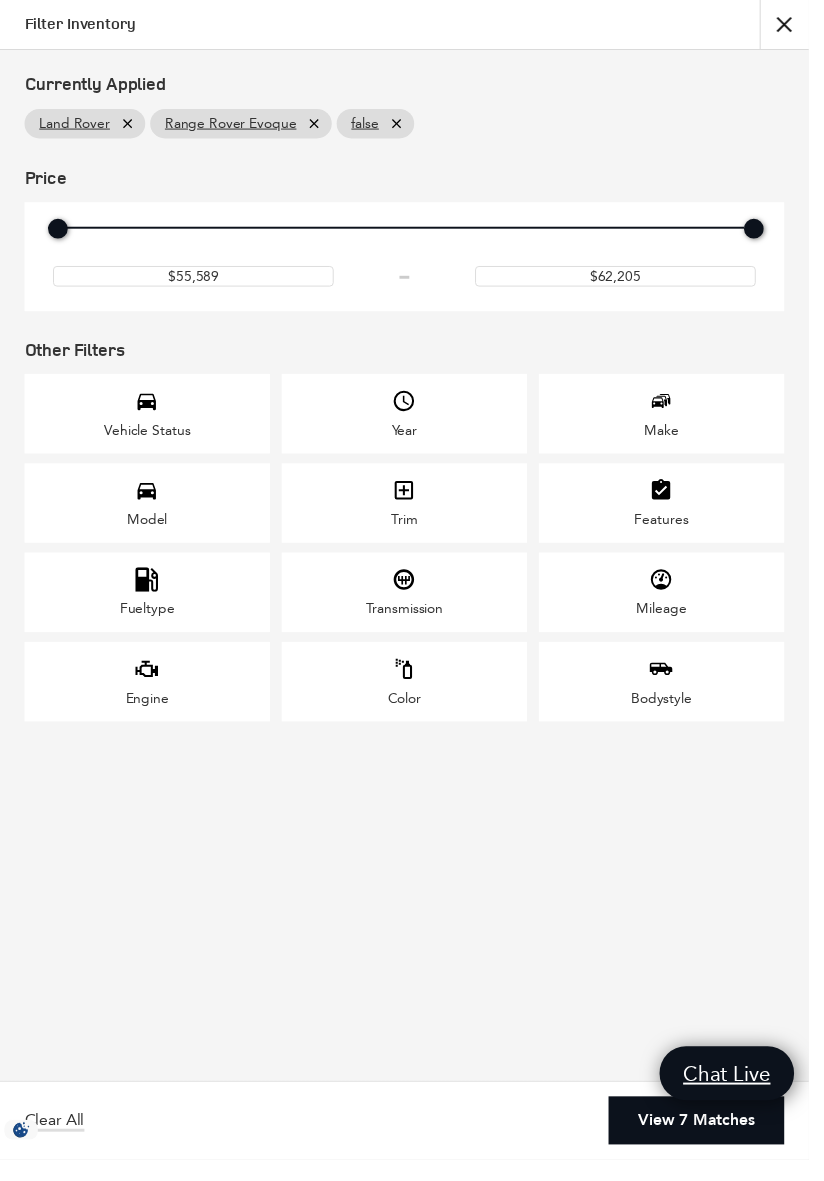click 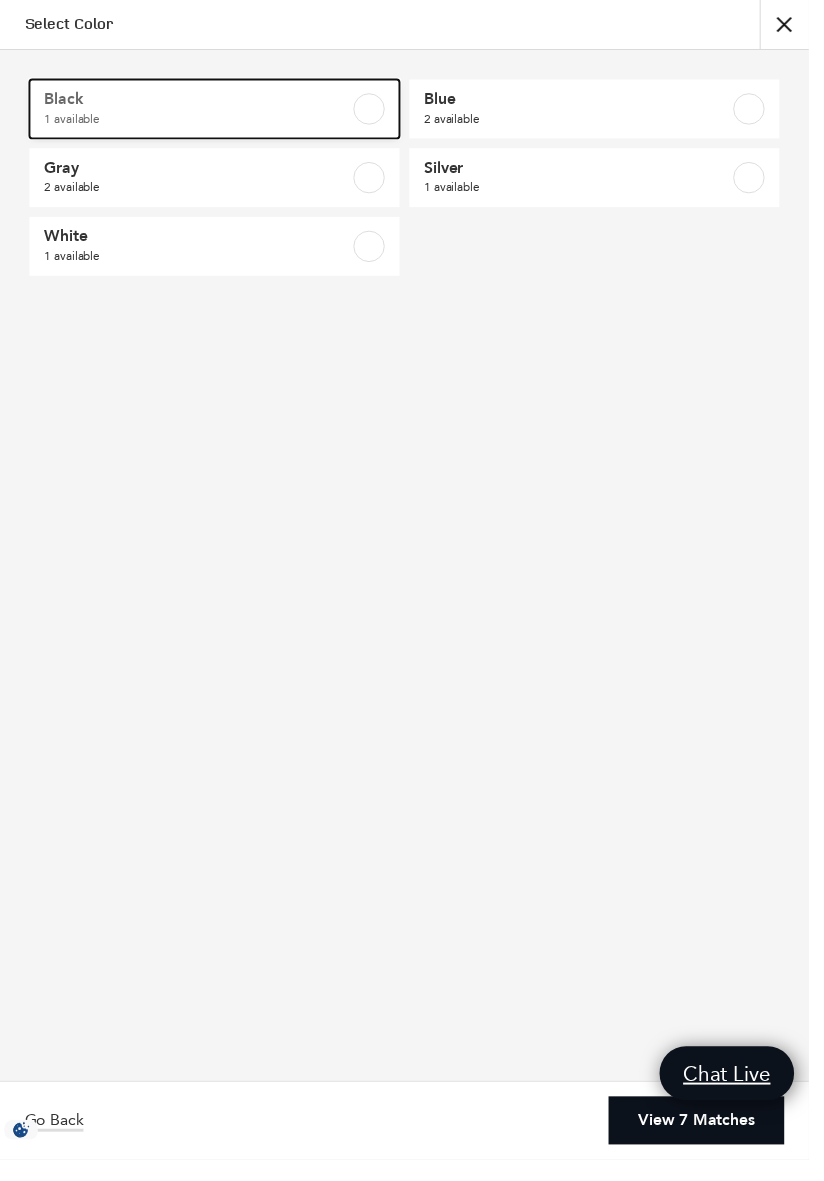 click at bounding box center [376, 111] 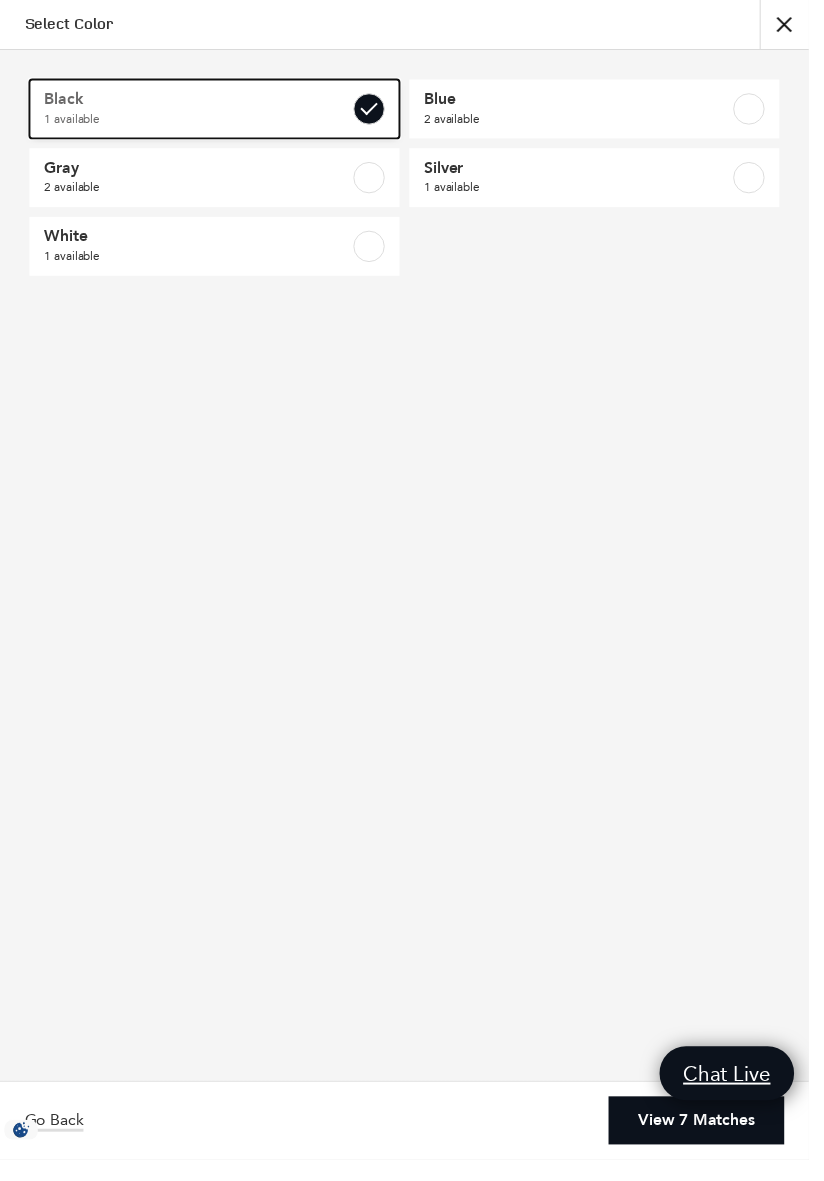 checkbox on "true" 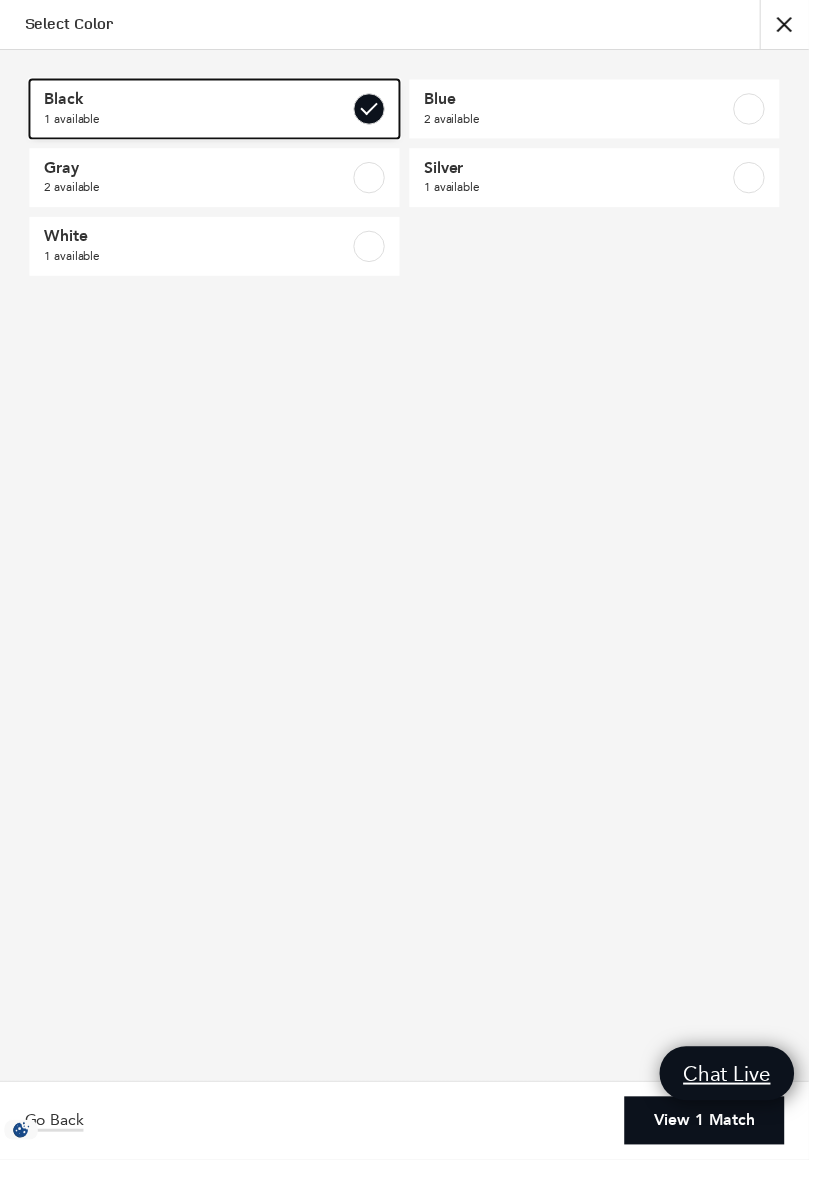 scroll, scrollTop: 0, scrollLeft: 0, axis: both 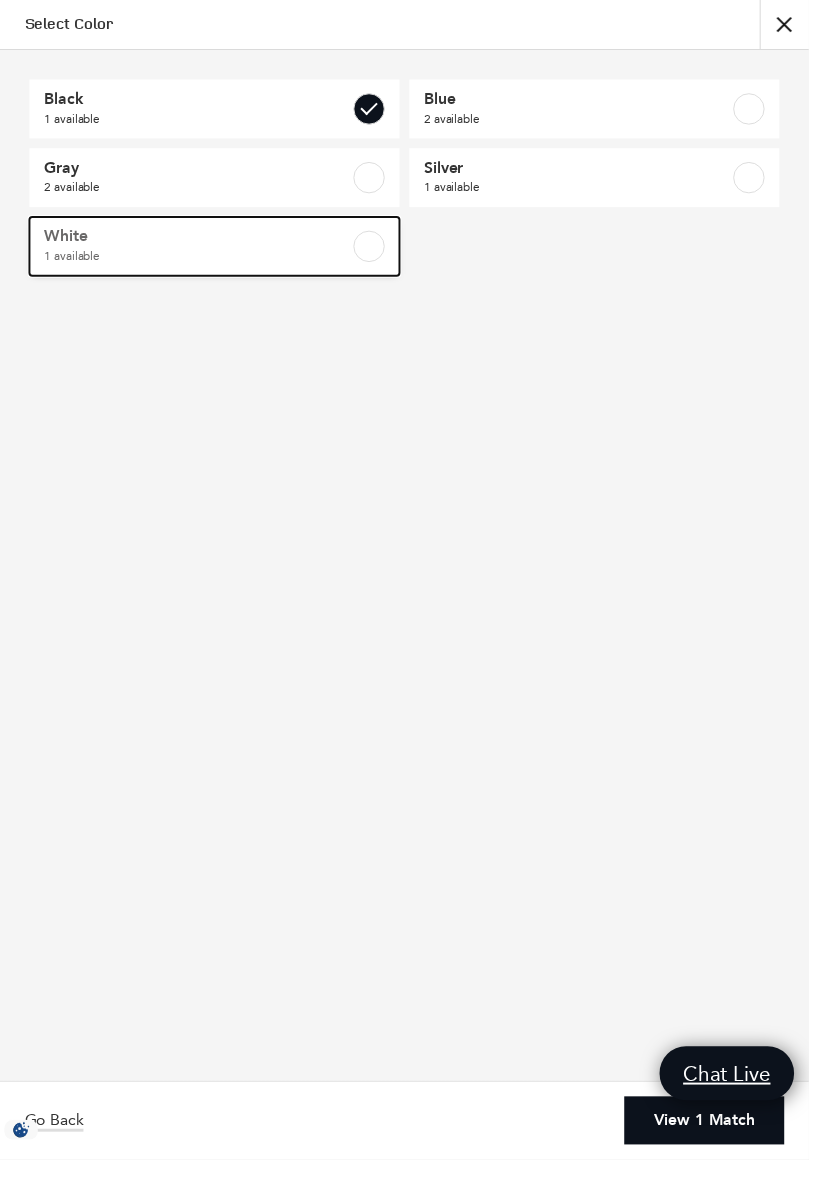 click at bounding box center (376, 251) 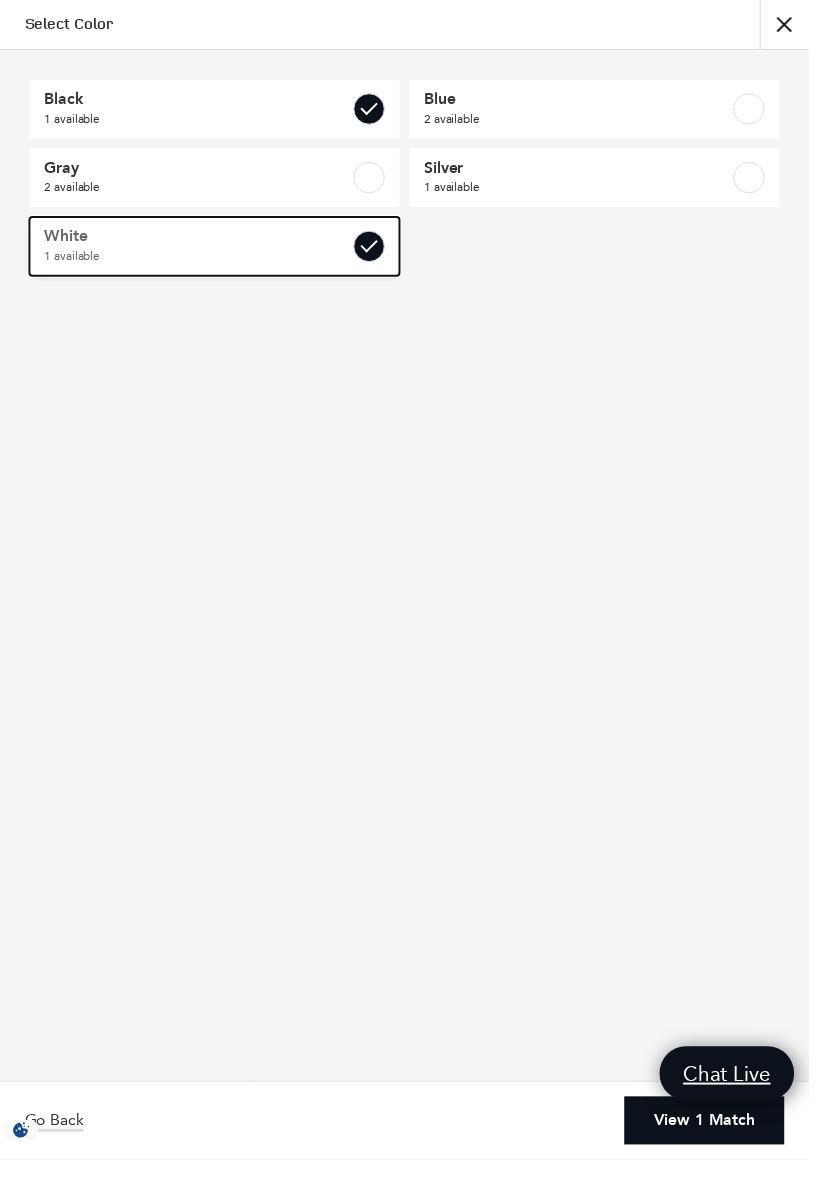 checkbox on "true" 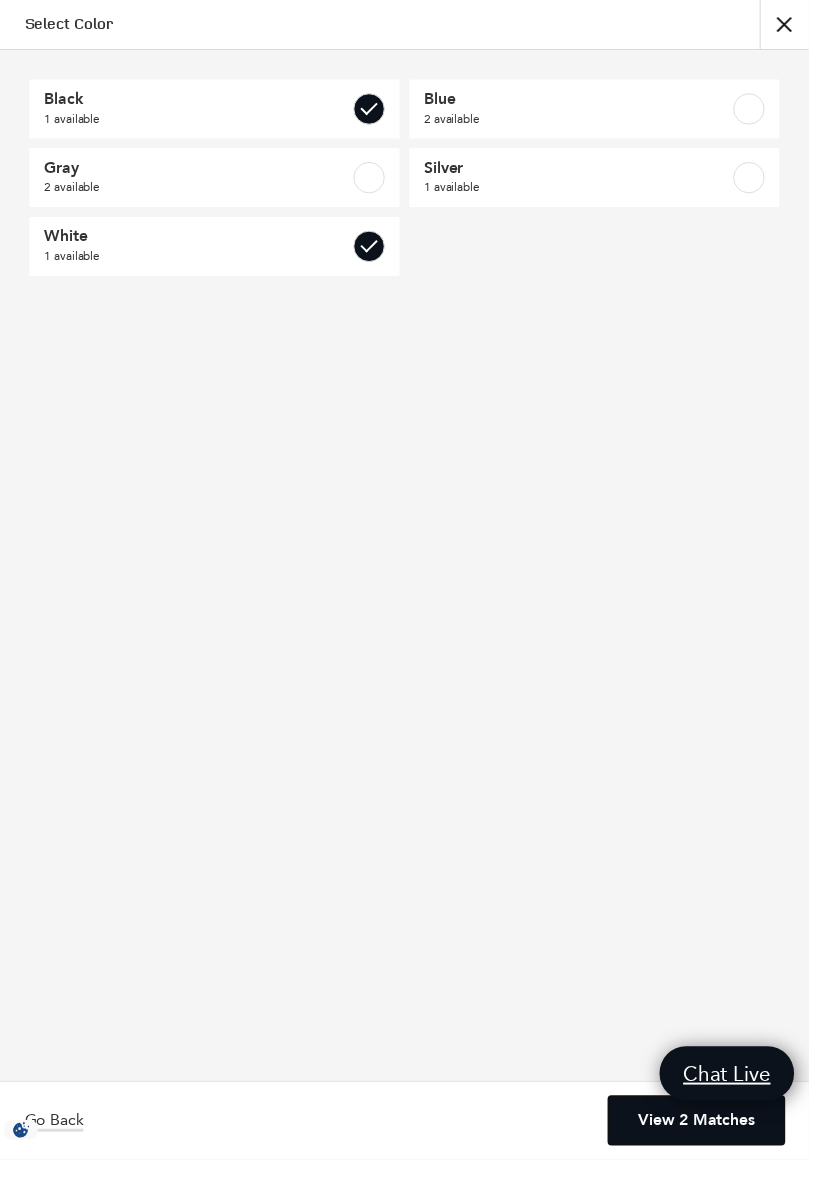 click on "View   2   Matches" at bounding box center [709, 1141] 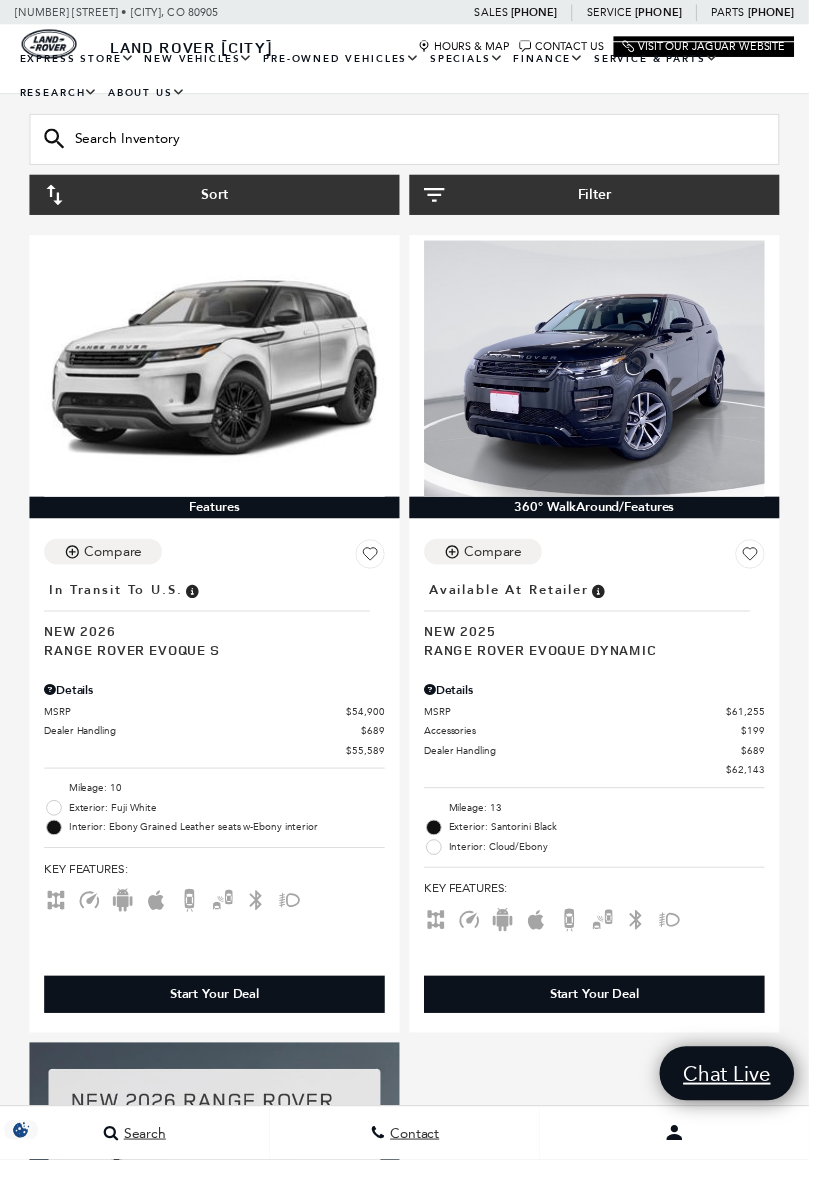 scroll, scrollTop: 322, scrollLeft: 0, axis: vertical 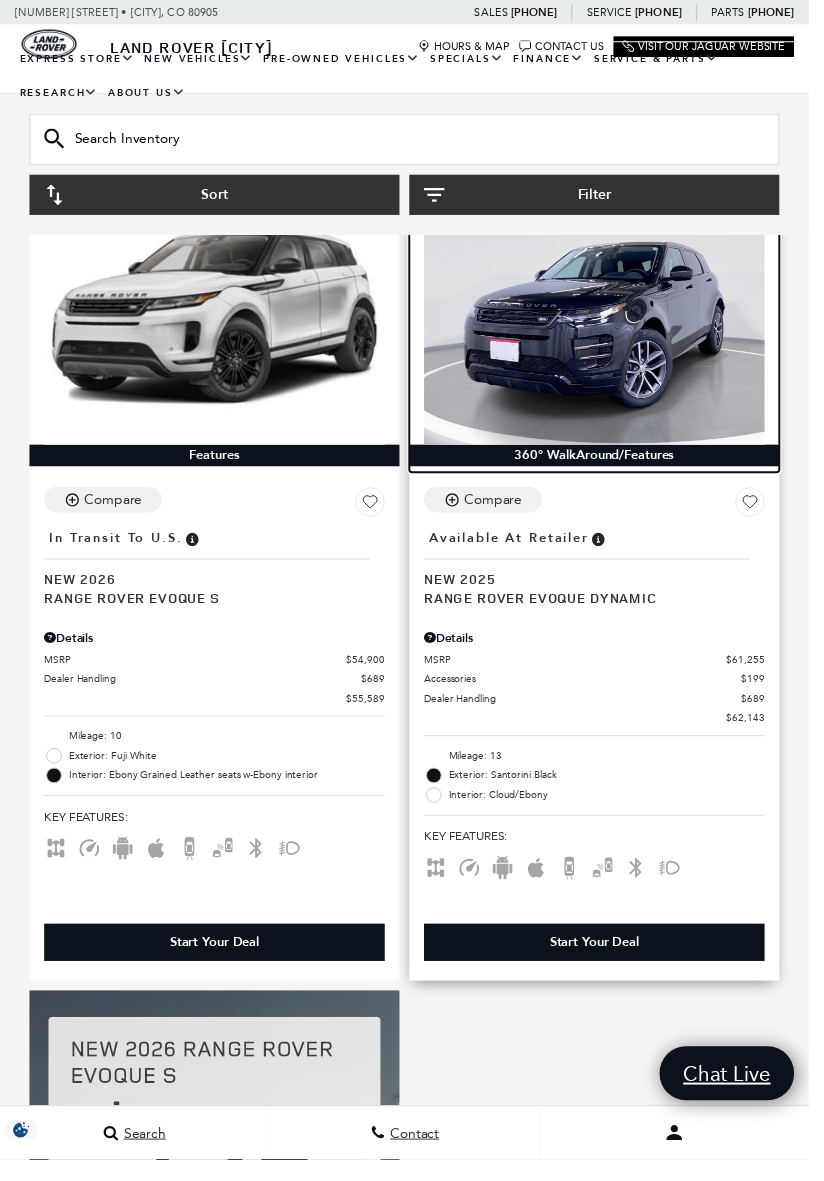 click at bounding box center [605, 322] 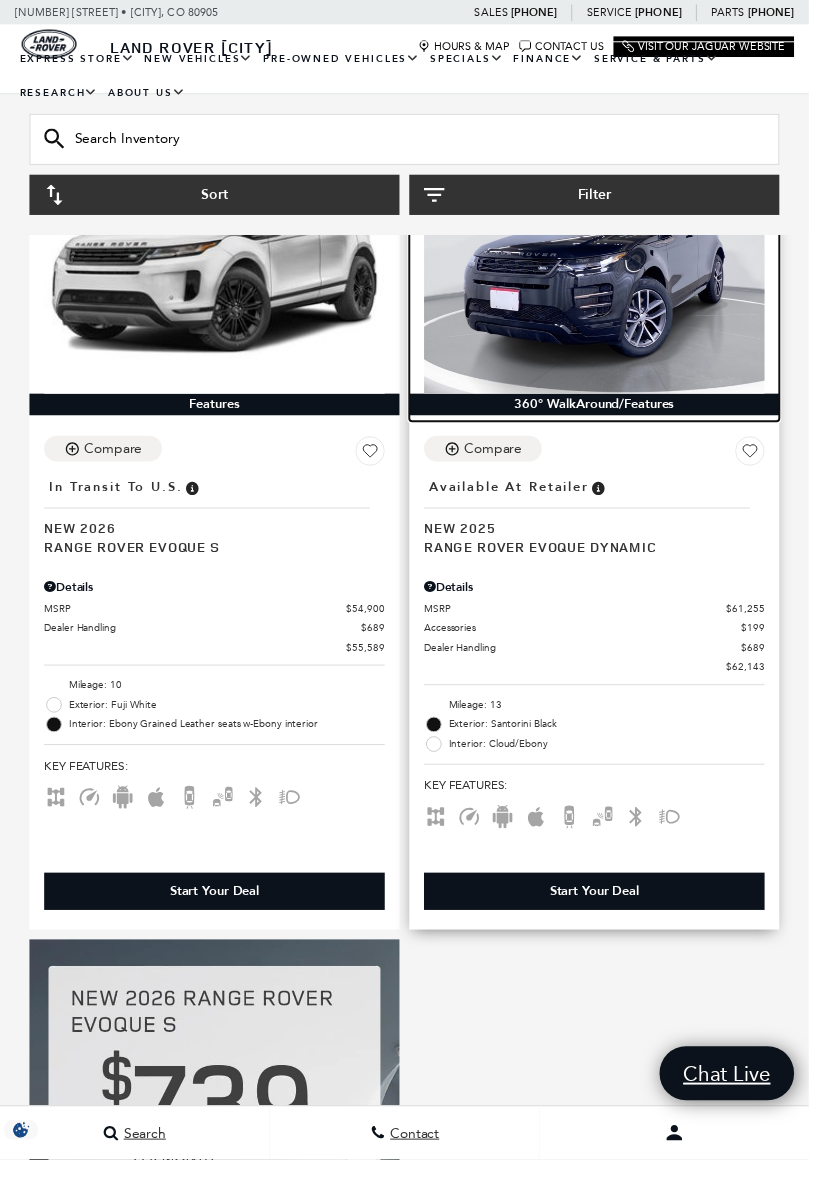 scroll, scrollTop: 388, scrollLeft: 0, axis: vertical 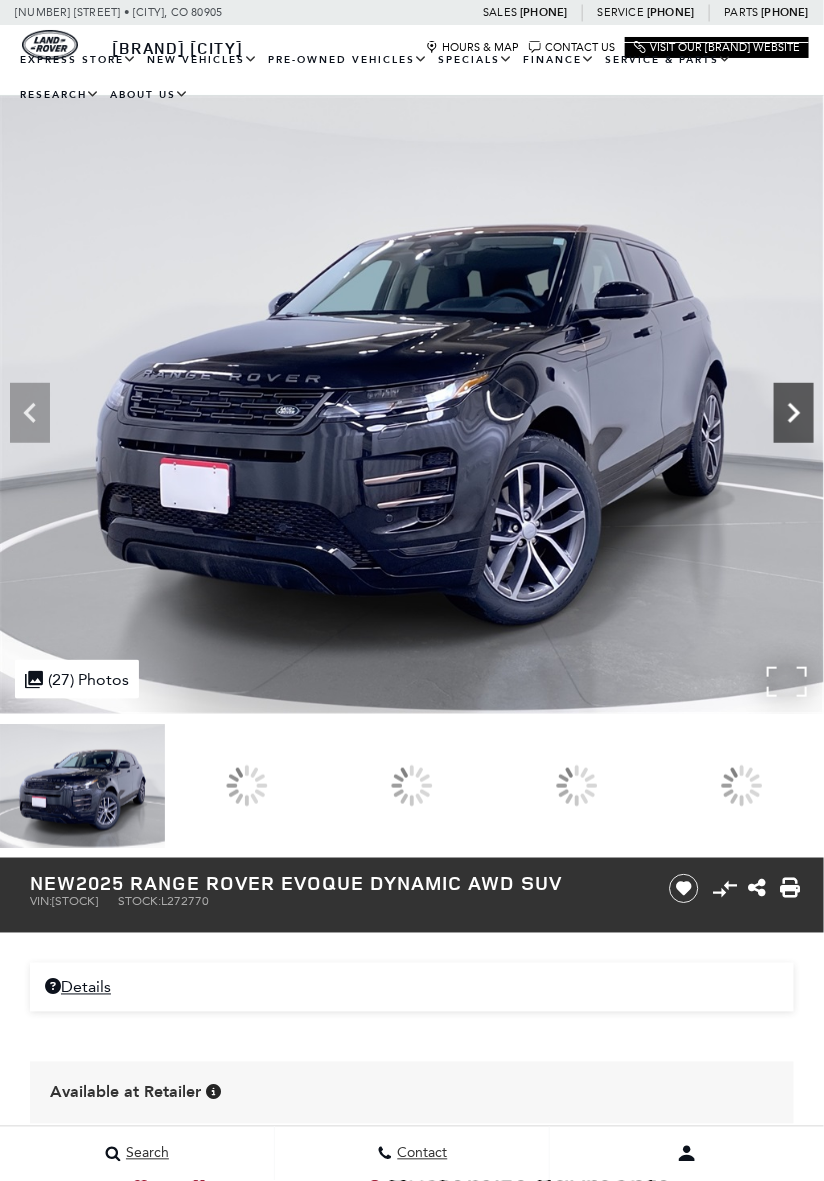 click 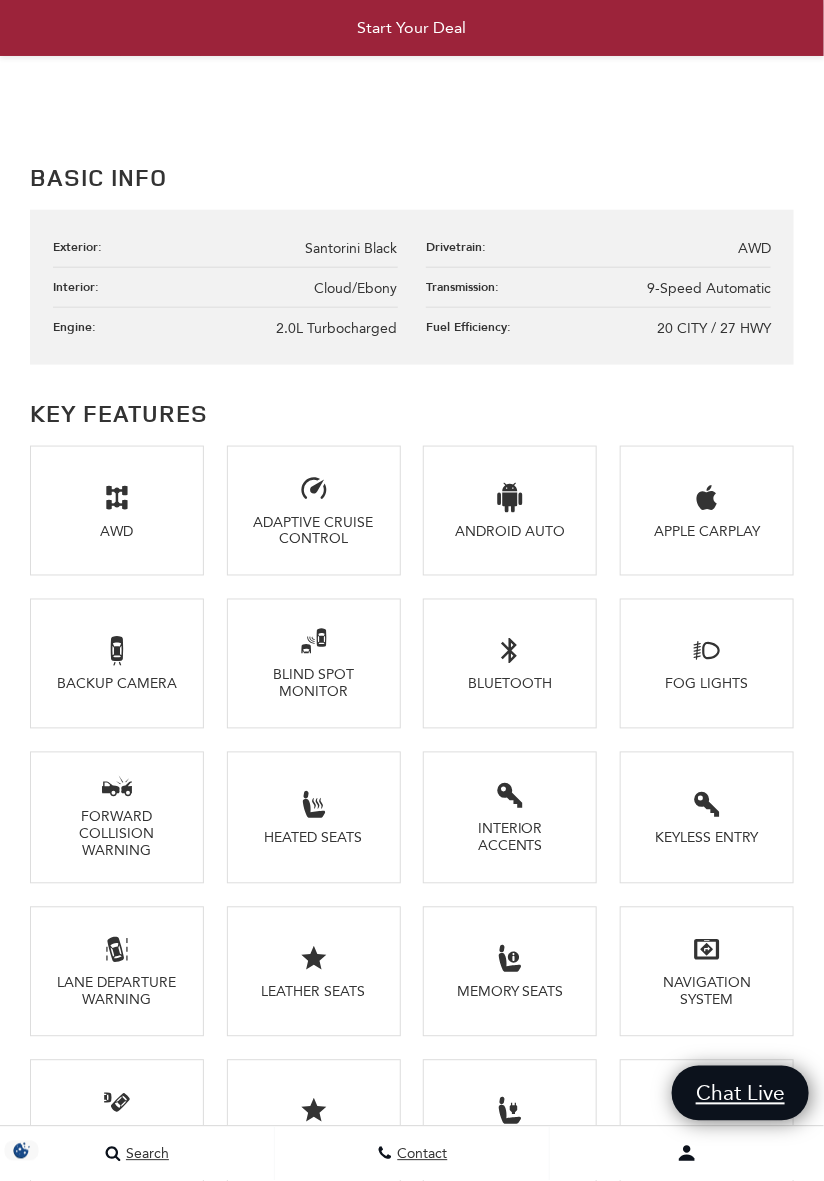 scroll, scrollTop: 2090, scrollLeft: 0, axis: vertical 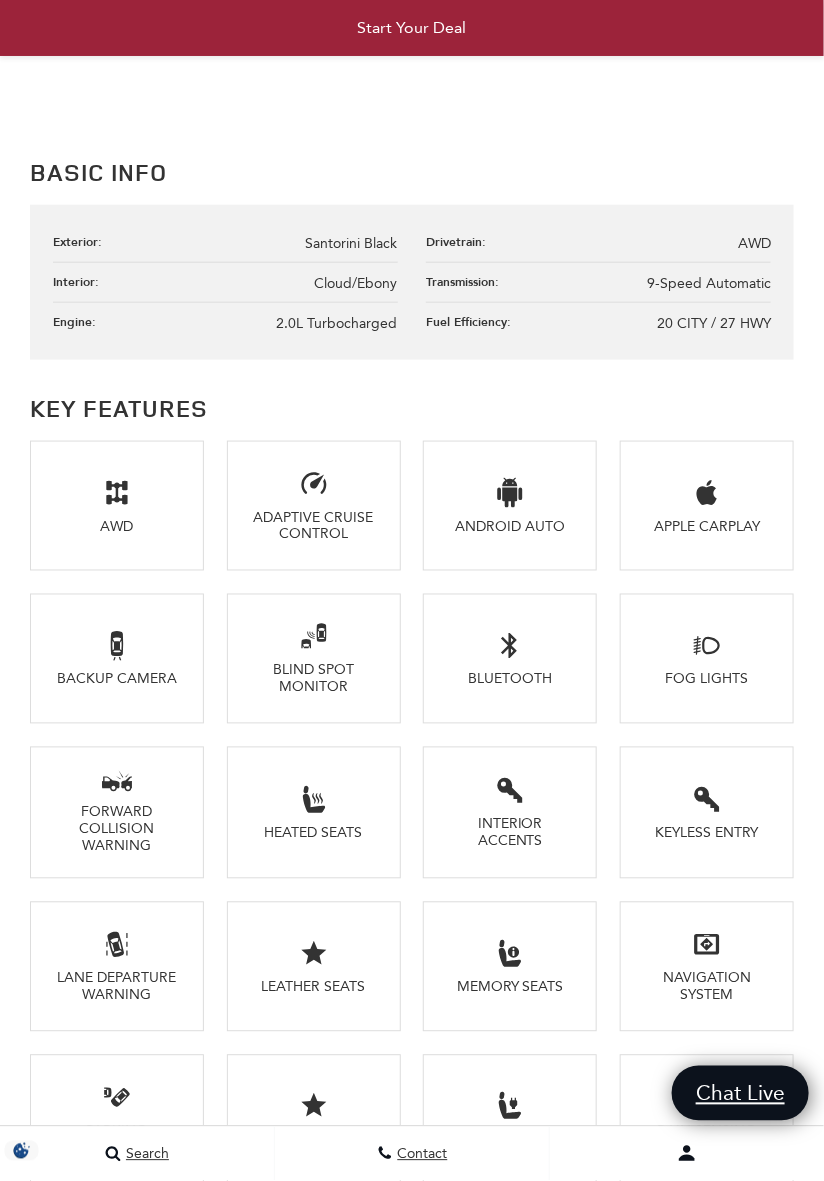 click 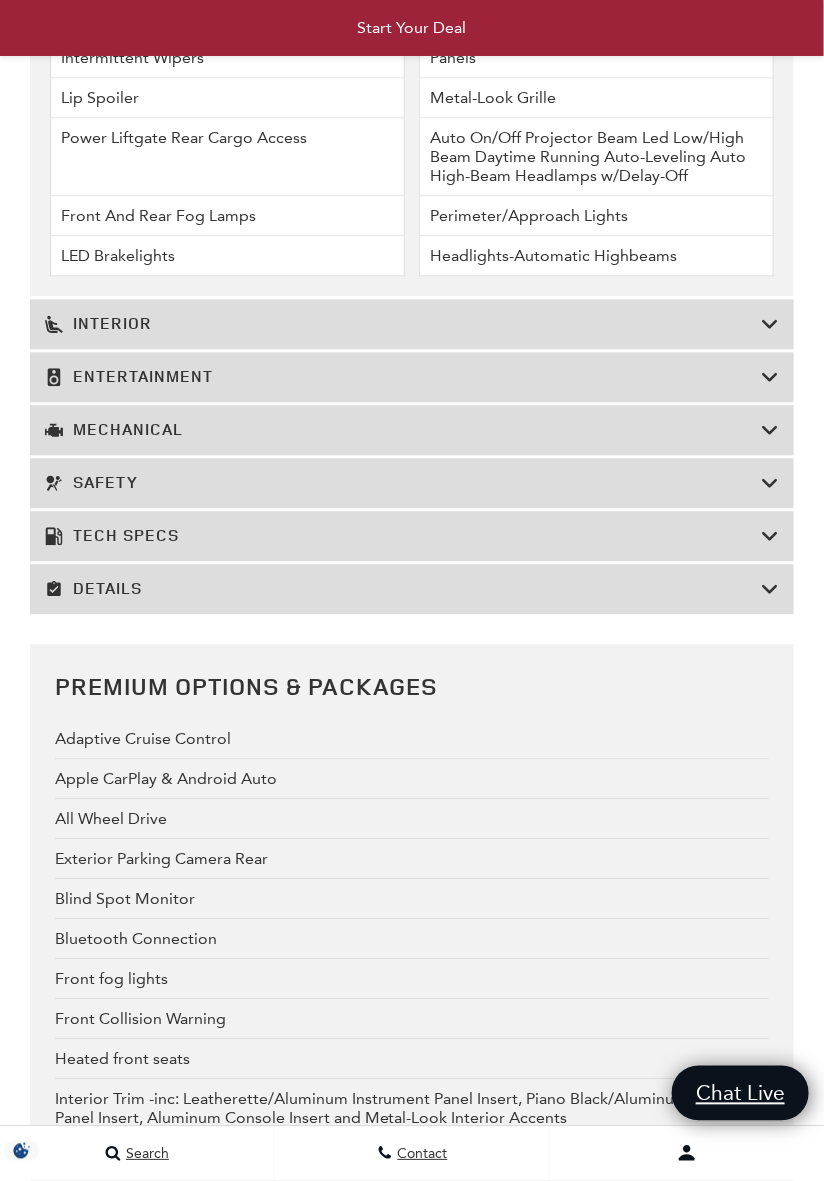 scroll, scrollTop: 4333, scrollLeft: 0, axis: vertical 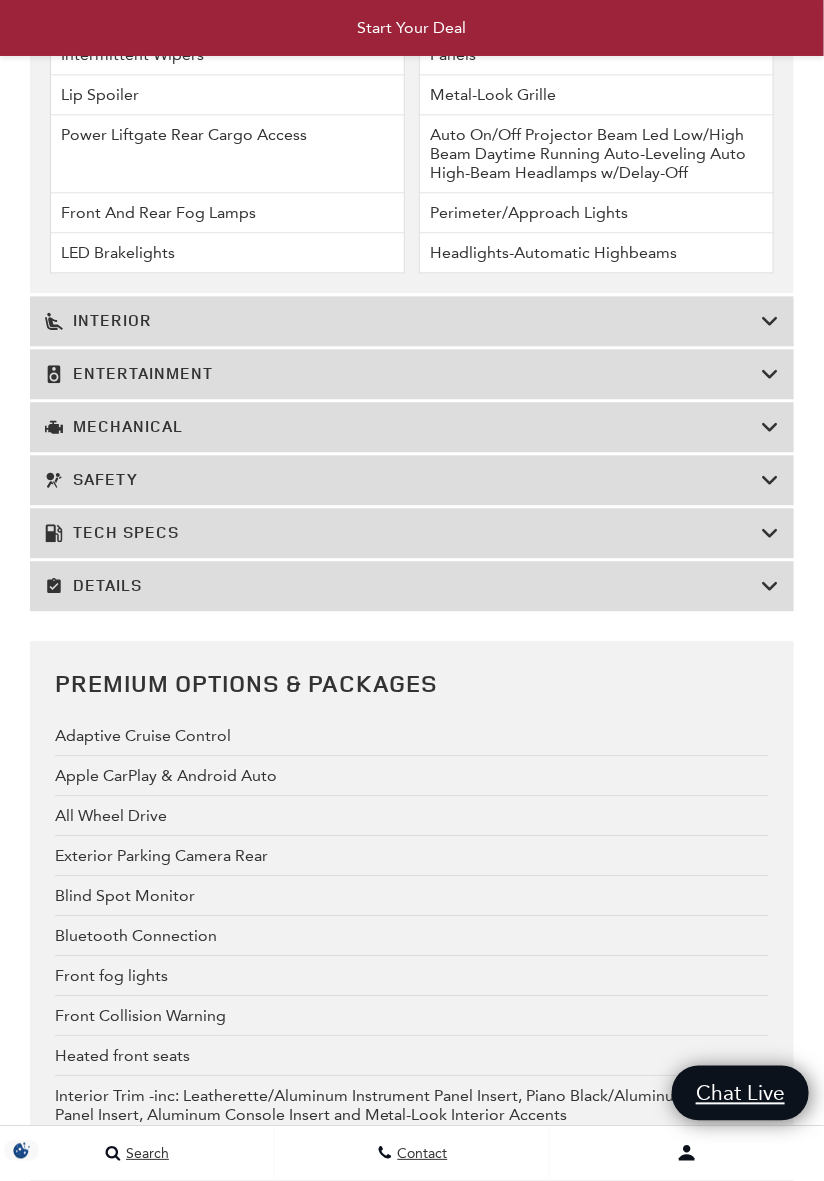 click at bounding box center (770, 322) 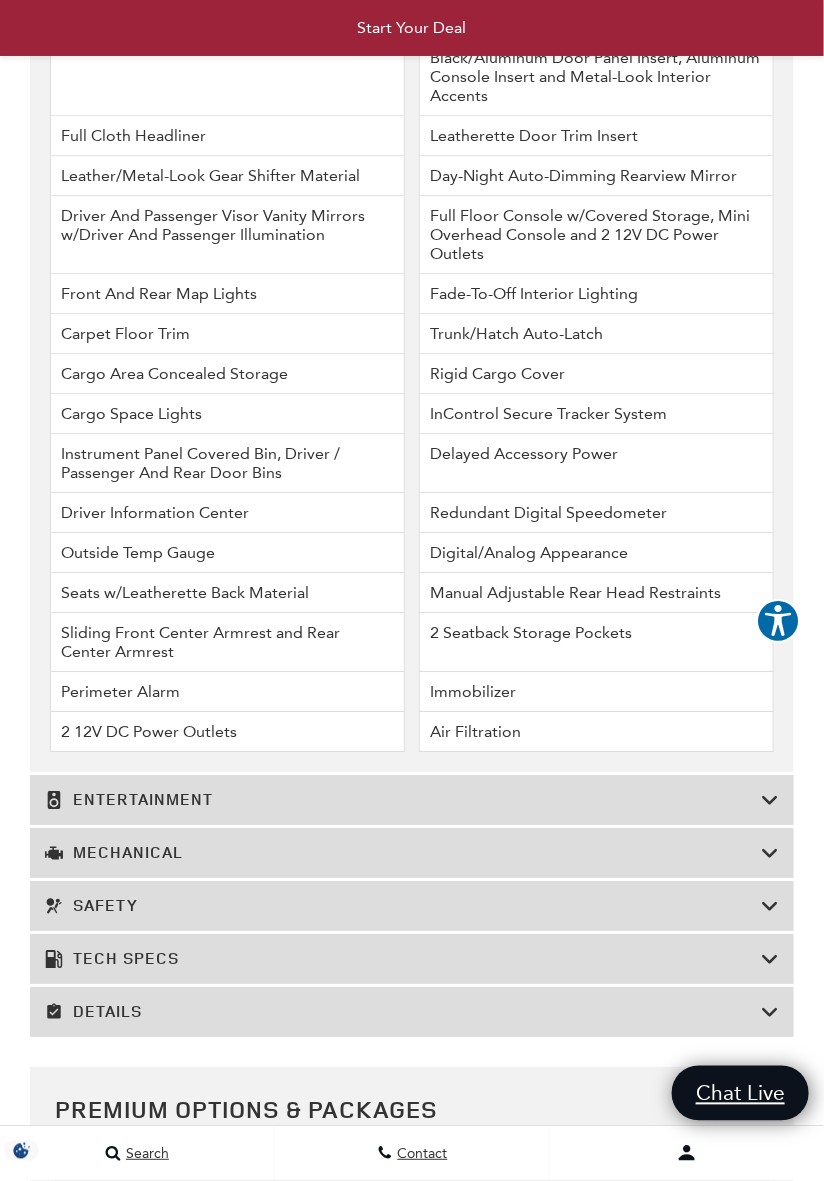 scroll, scrollTop: 4506, scrollLeft: 0, axis: vertical 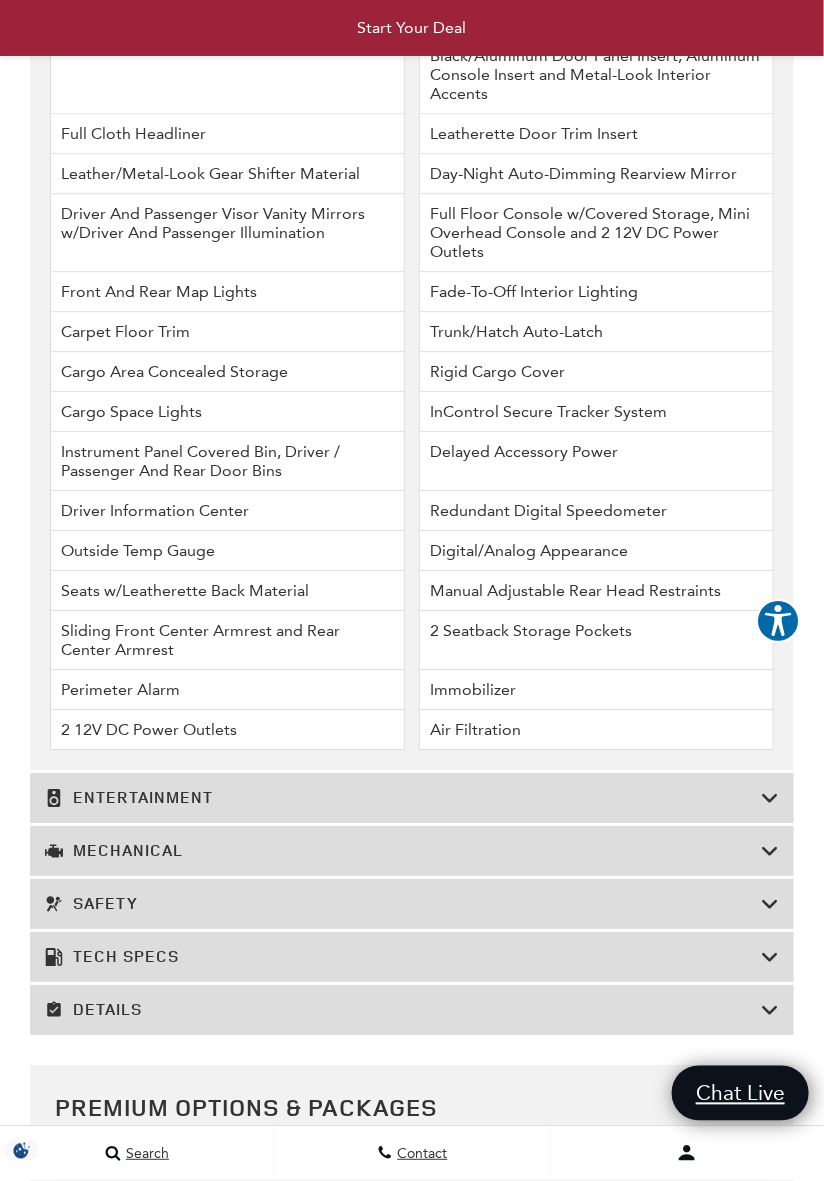 click at bounding box center [770, 957] 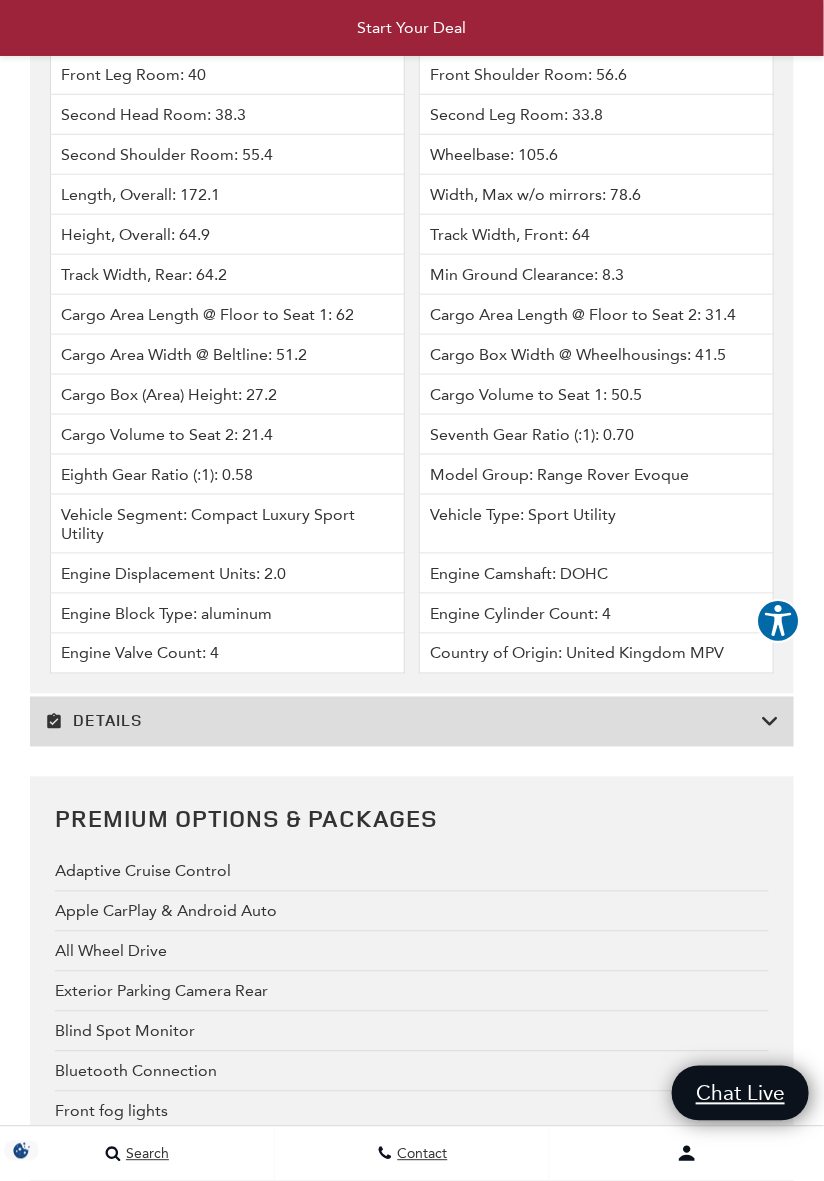 scroll, scrollTop: 5511, scrollLeft: 0, axis: vertical 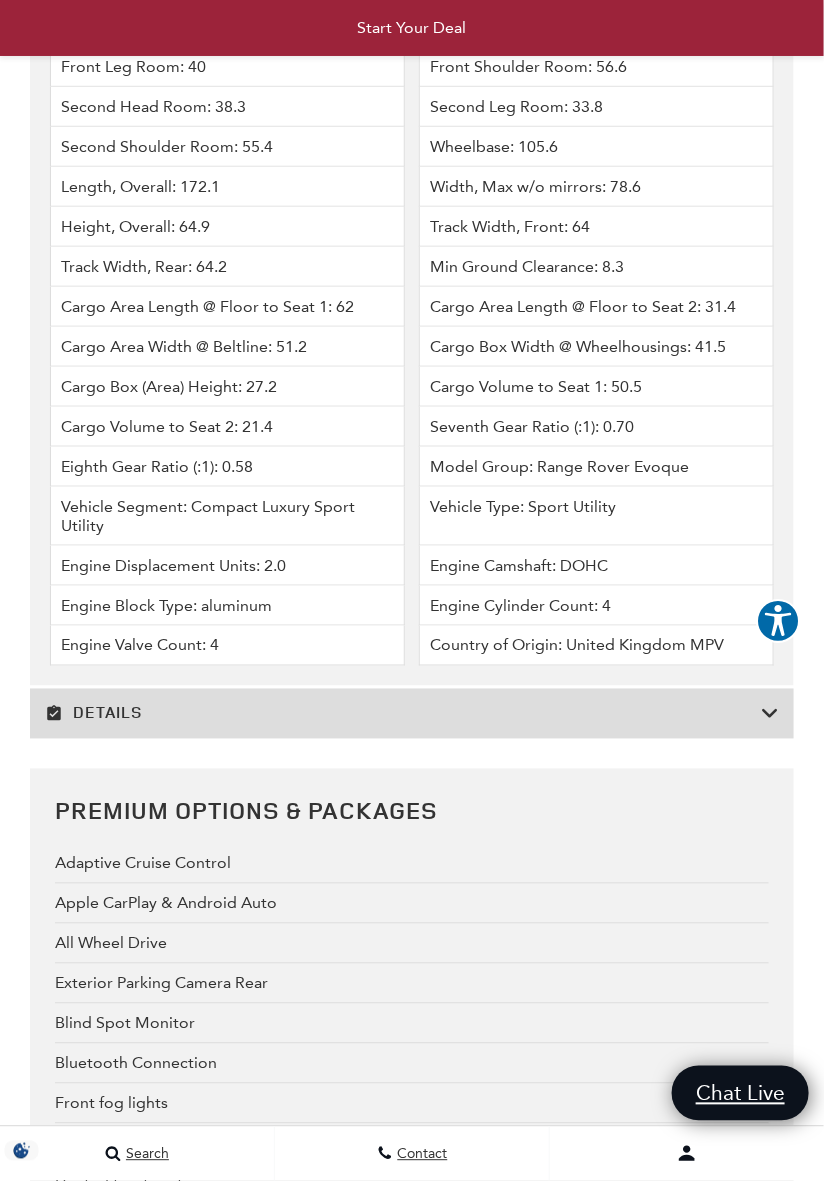 click on "Details" at bounding box center (412, 714) 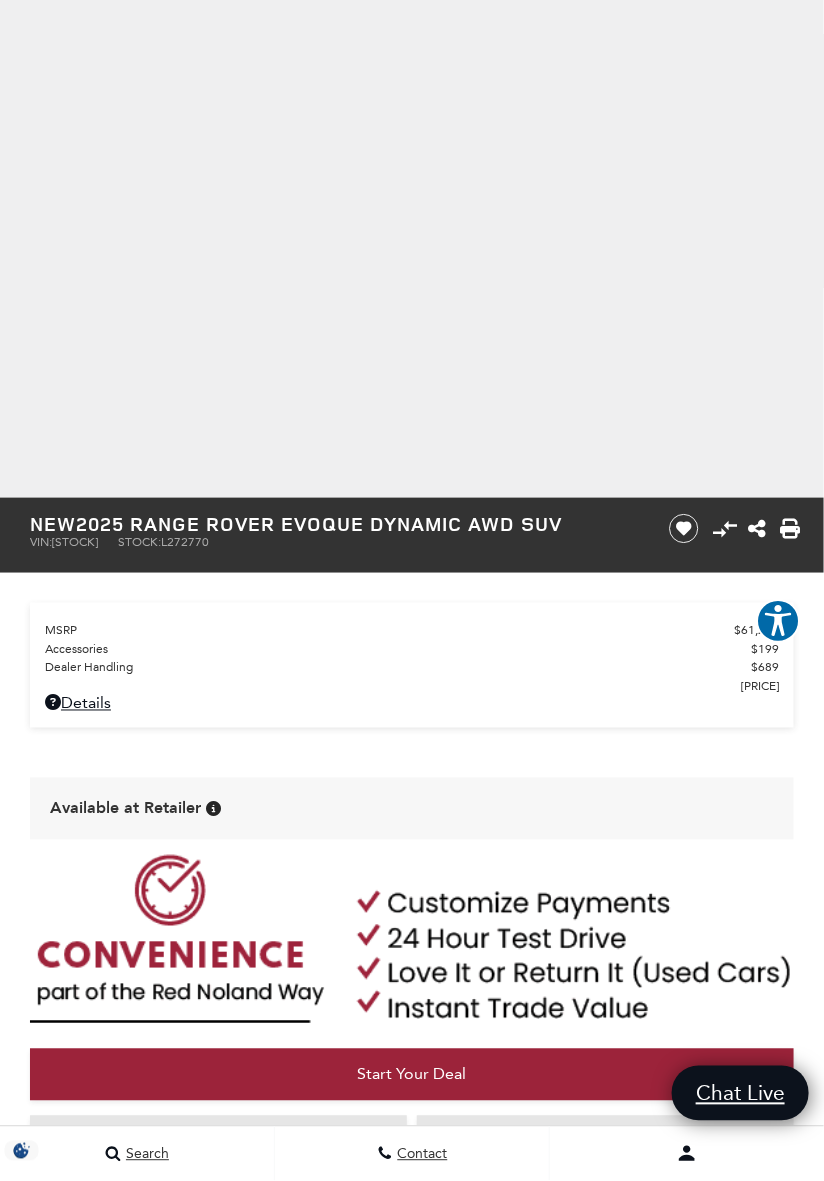 scroll, scrollTop: 0, scrollLeft: 0, axis: both 